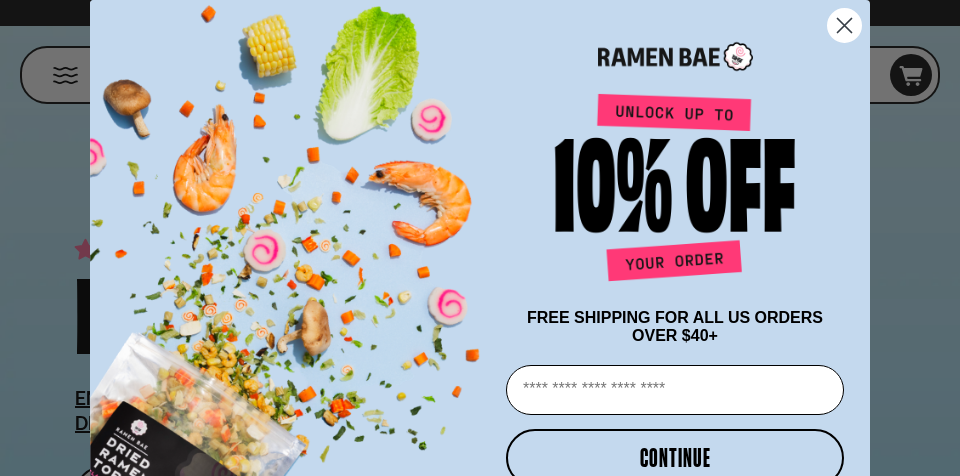 scroll, scrollTop: 162, scrollLeft: 0, axis: vertical 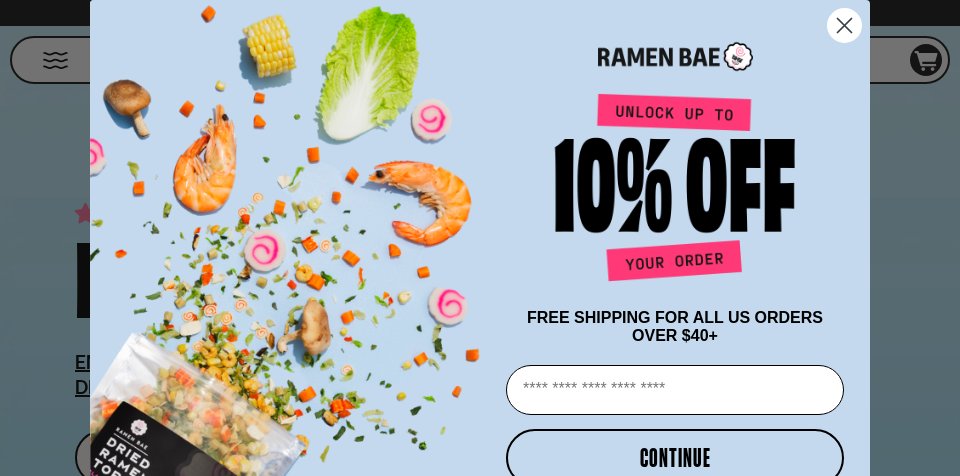 click 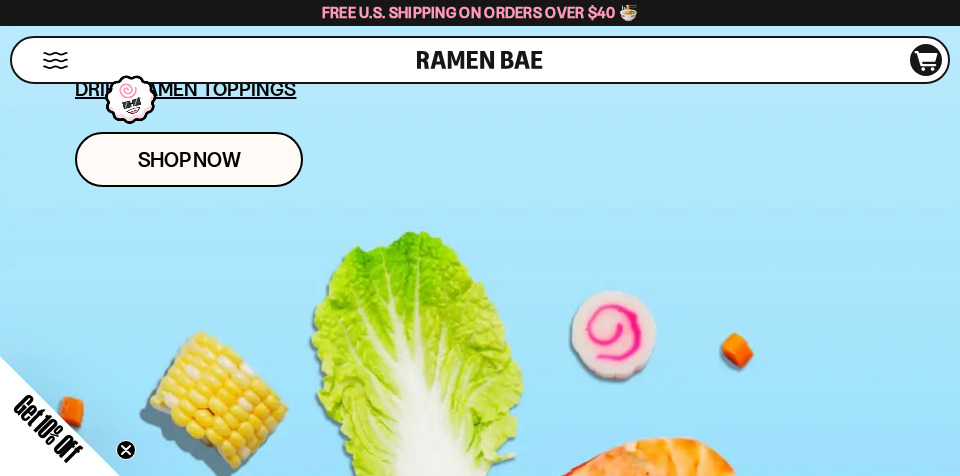 scroll, scrollTop: 464, scrollLeft: 0, axis: vertical 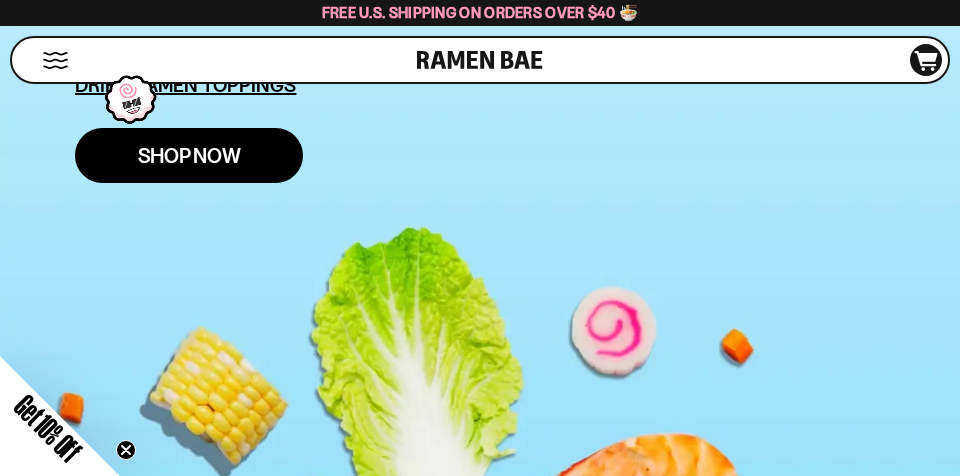 click on "Shop Now" at bounding box center (189, 155) 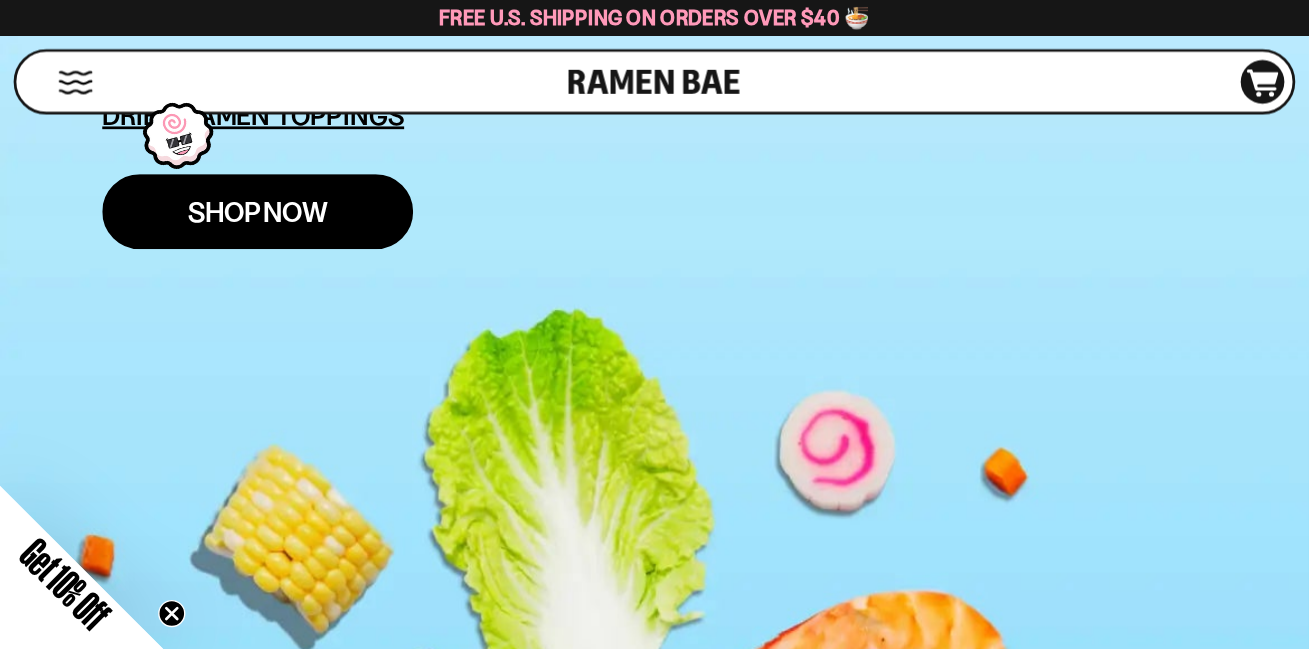 scroll, scrollTop: 529, scrollLeft: 0, axis: vertical 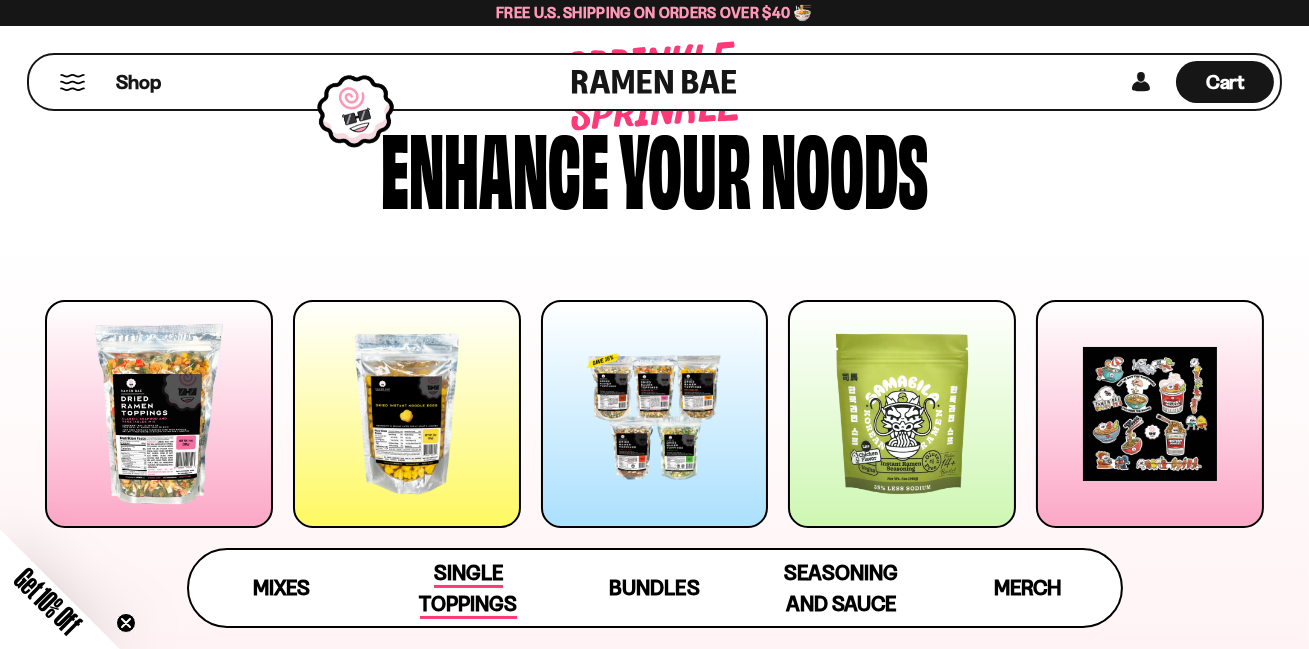 click on "Single Toppings" at bounding box center [468, 589] 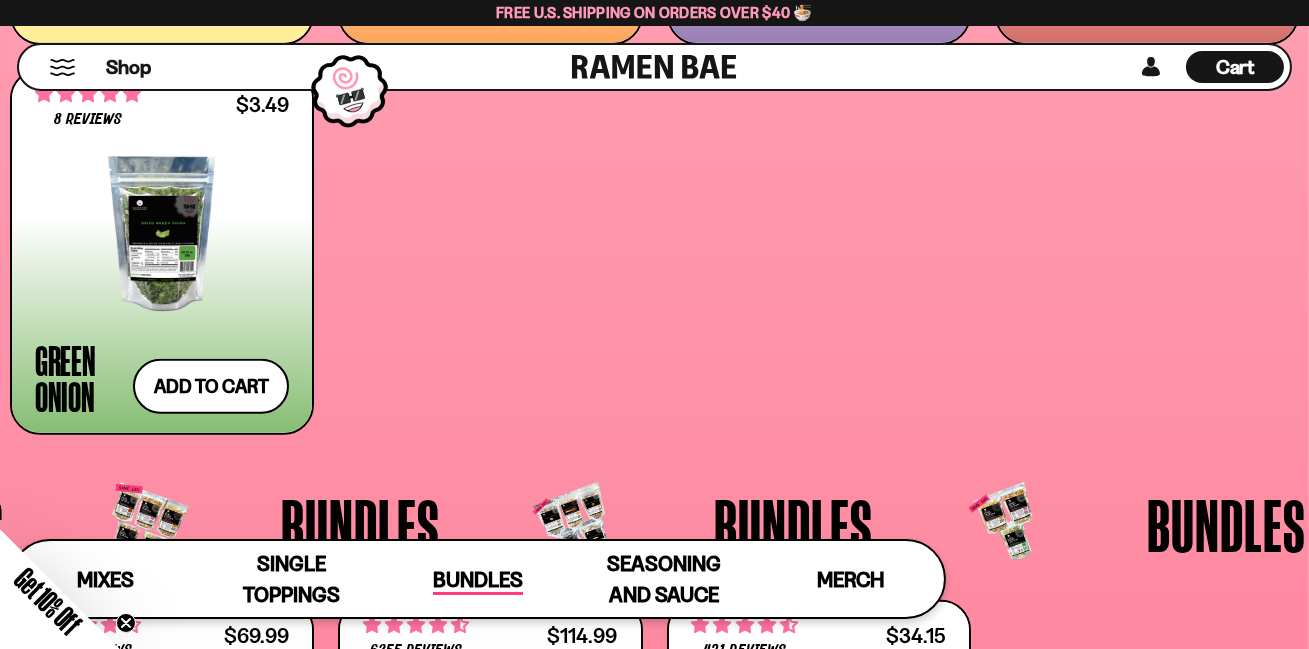 scroll, scrollTop: 3628, scrollLeft: 0, axis: vertical 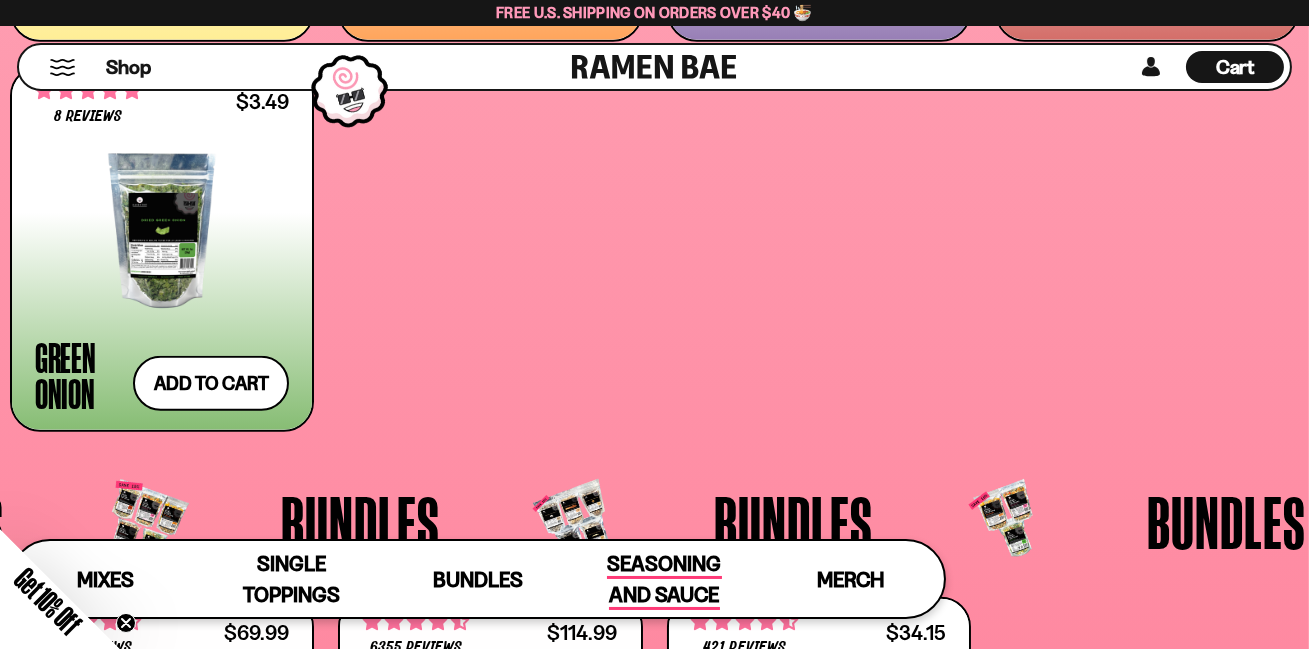 click on "Seasoning and Sauce" at bounding box center [664, 580] 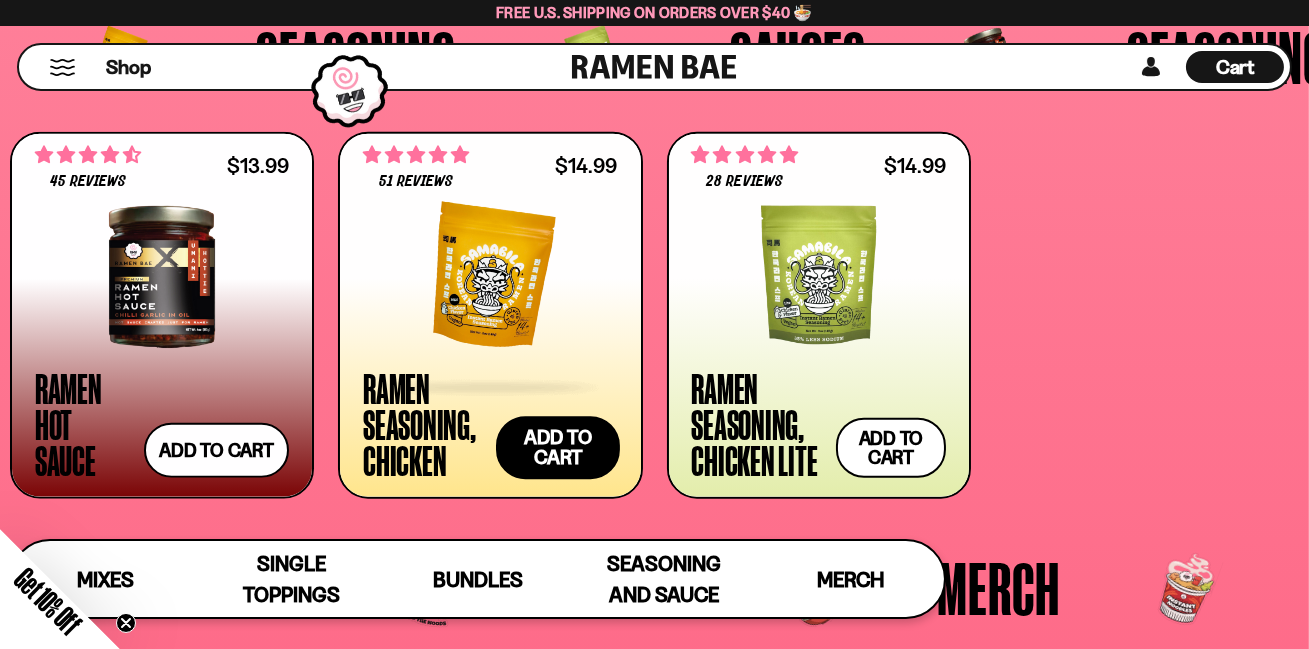 scroll, scrollTop: 4621, scrollLeft: 0, axis: vertical 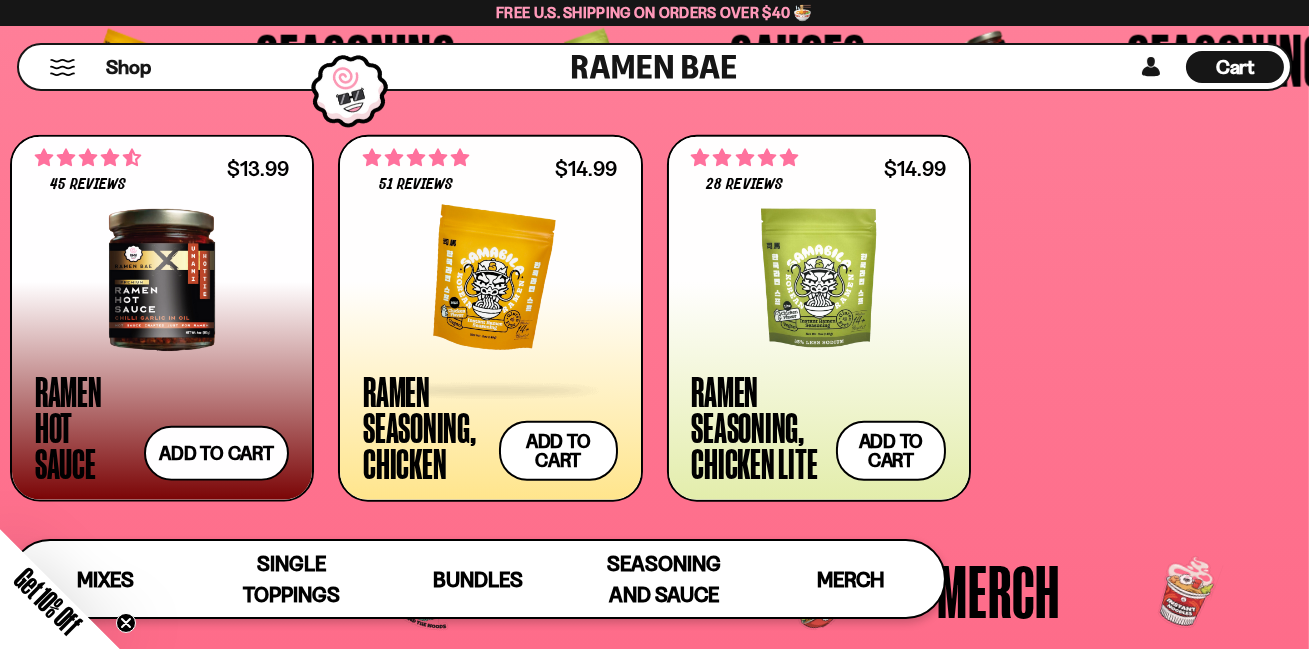 click at bounding box center [490, 280] 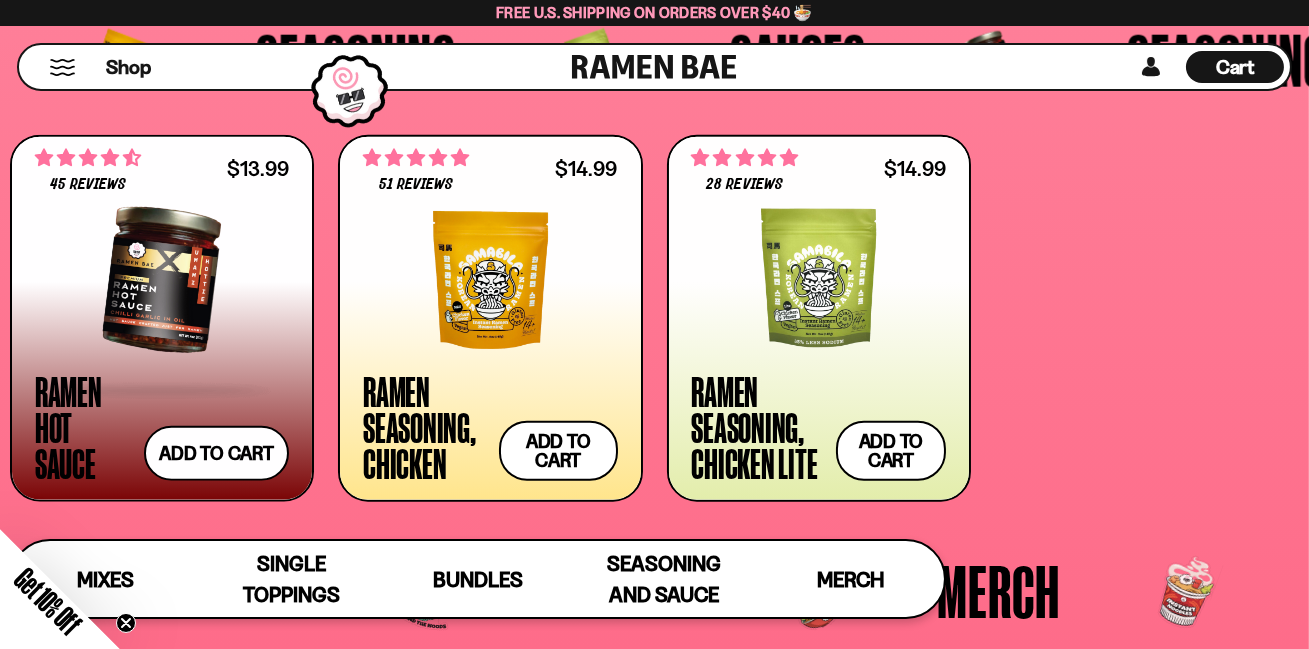 click at bounding box center (162, 280) 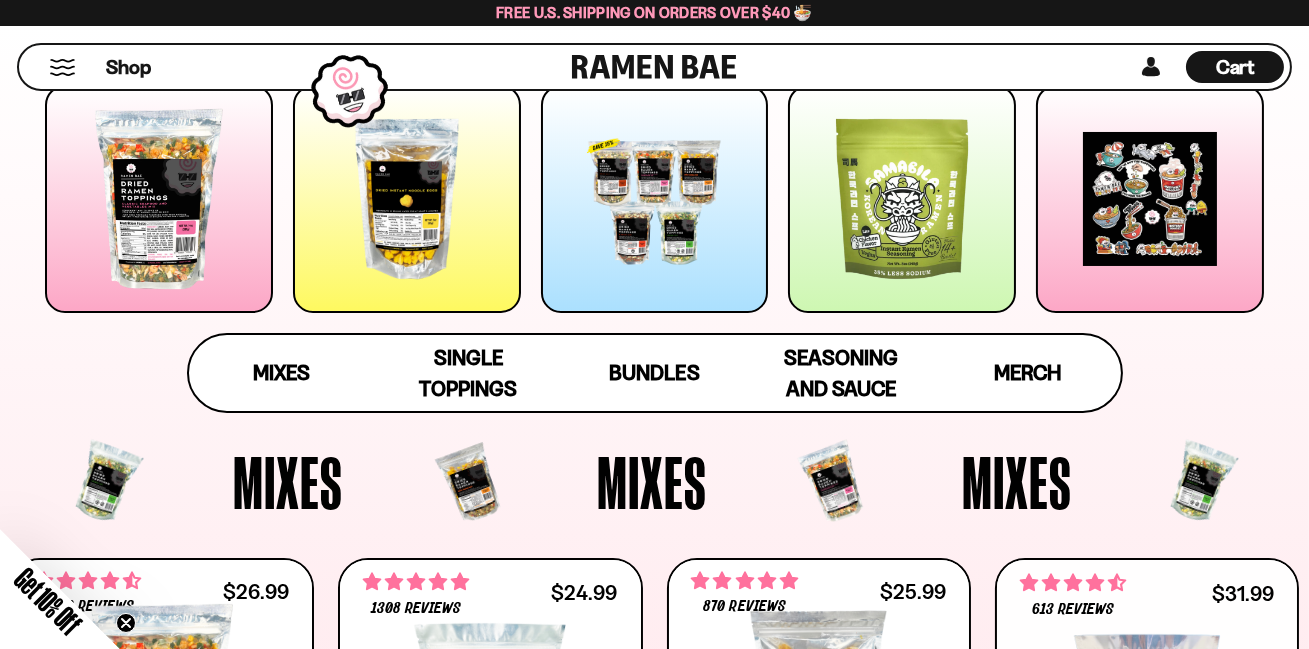 scroll, scrollTop: 293, scrollLeft: 0, axis: vertical 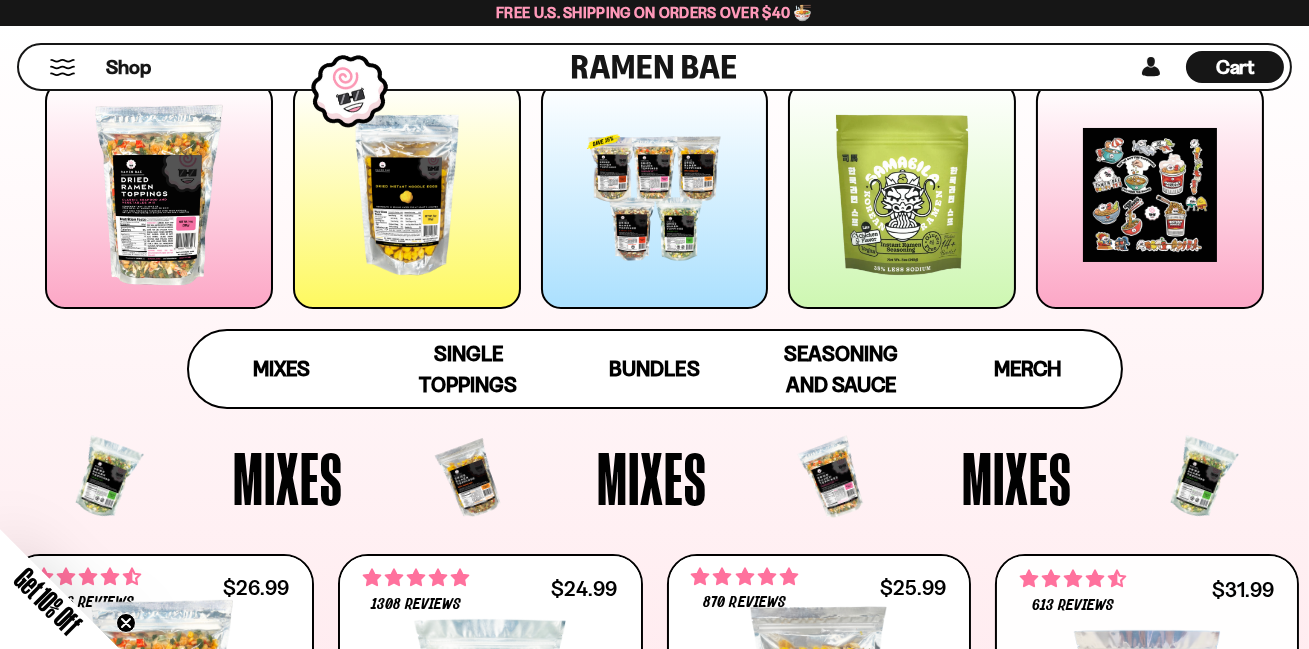 click at bounding box center [159, 195] 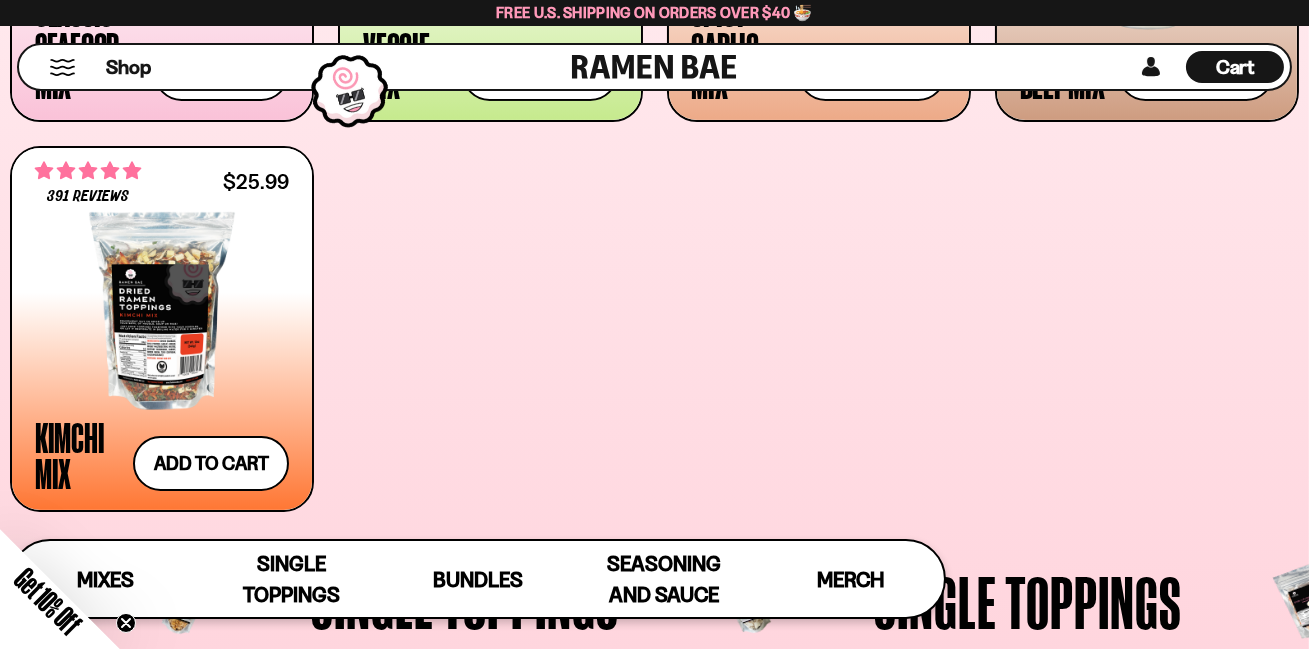 scroll, scrollTop: 1067, scrollLeft: 0, axis: vertical 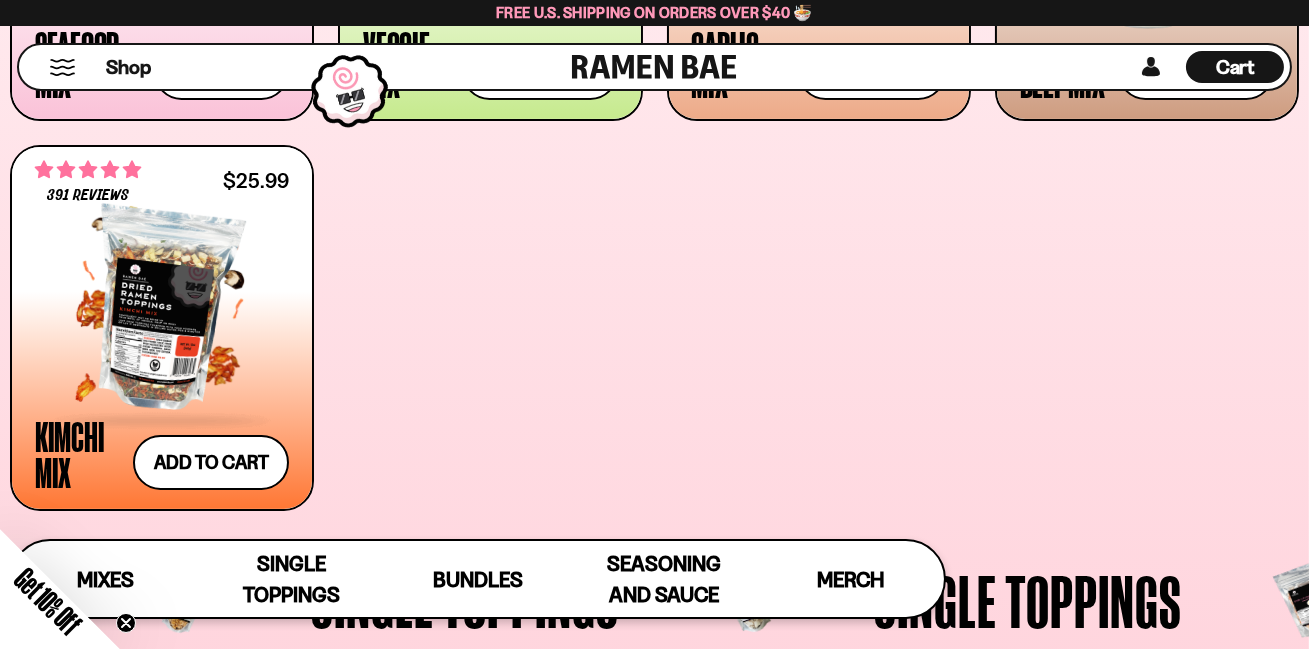 click at bounding box center (162, 310) 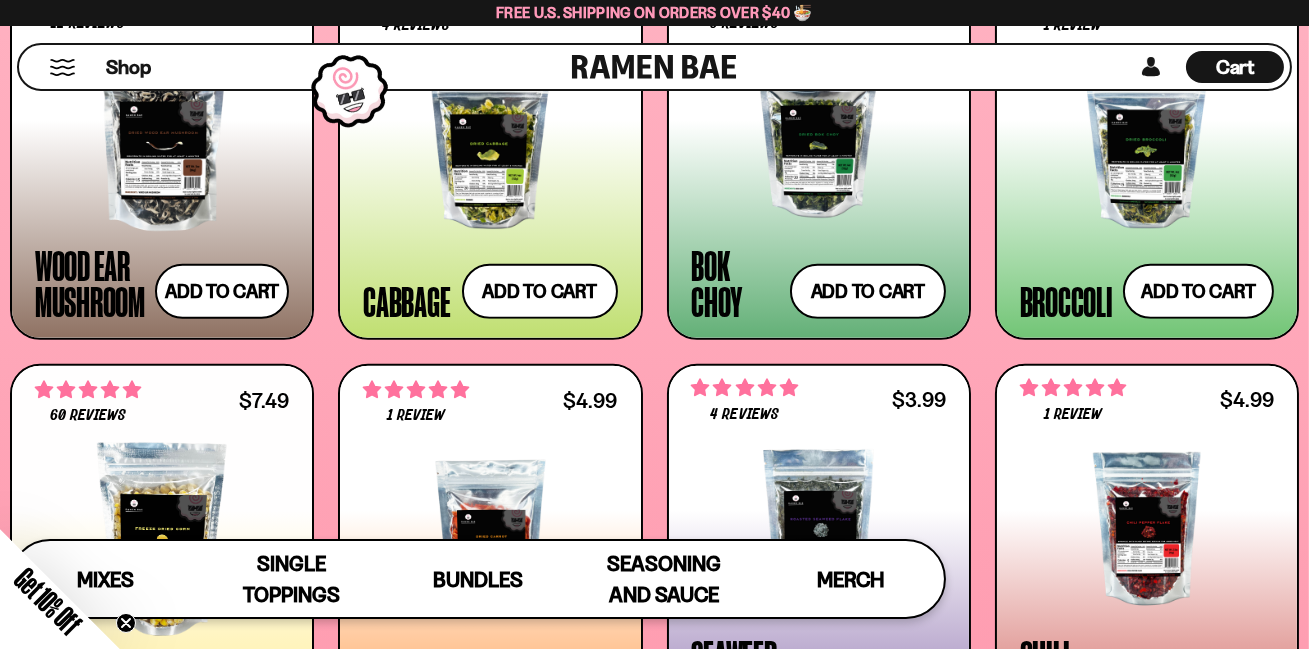 scroll, scrollTop: 2943, scrollLeft: 0, axis: vertical 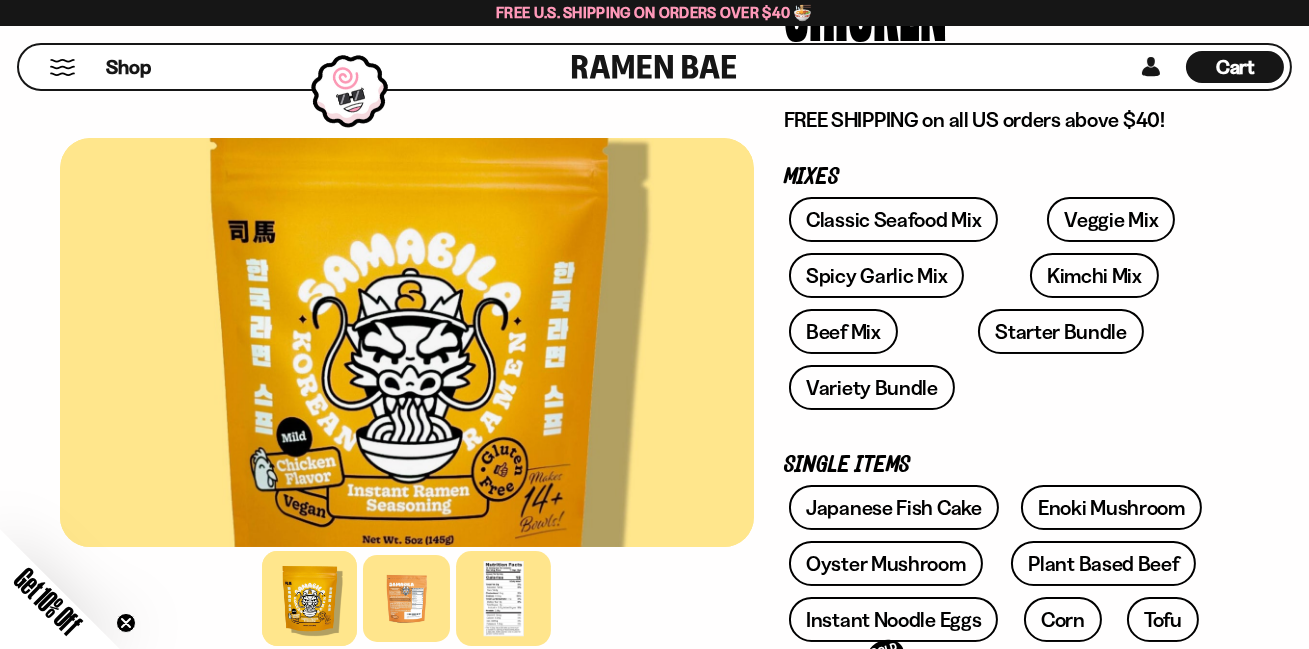 click at bounding box center (503, 598) 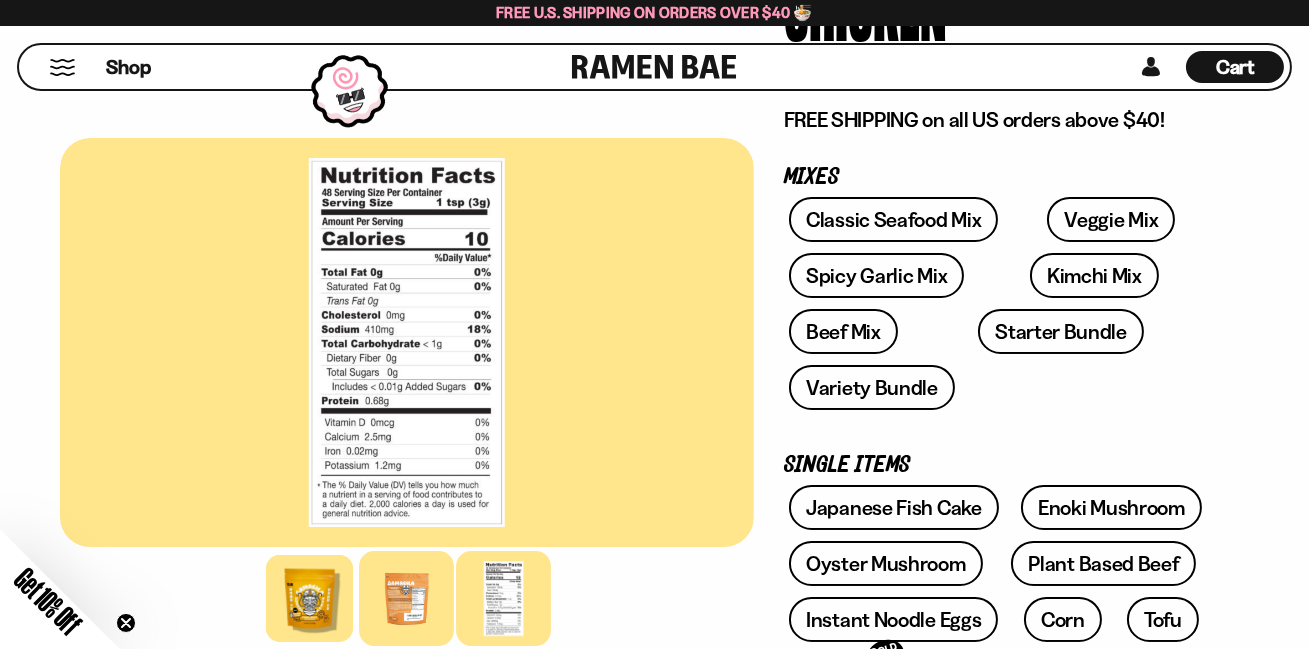 click at bounding box center (406, 598) 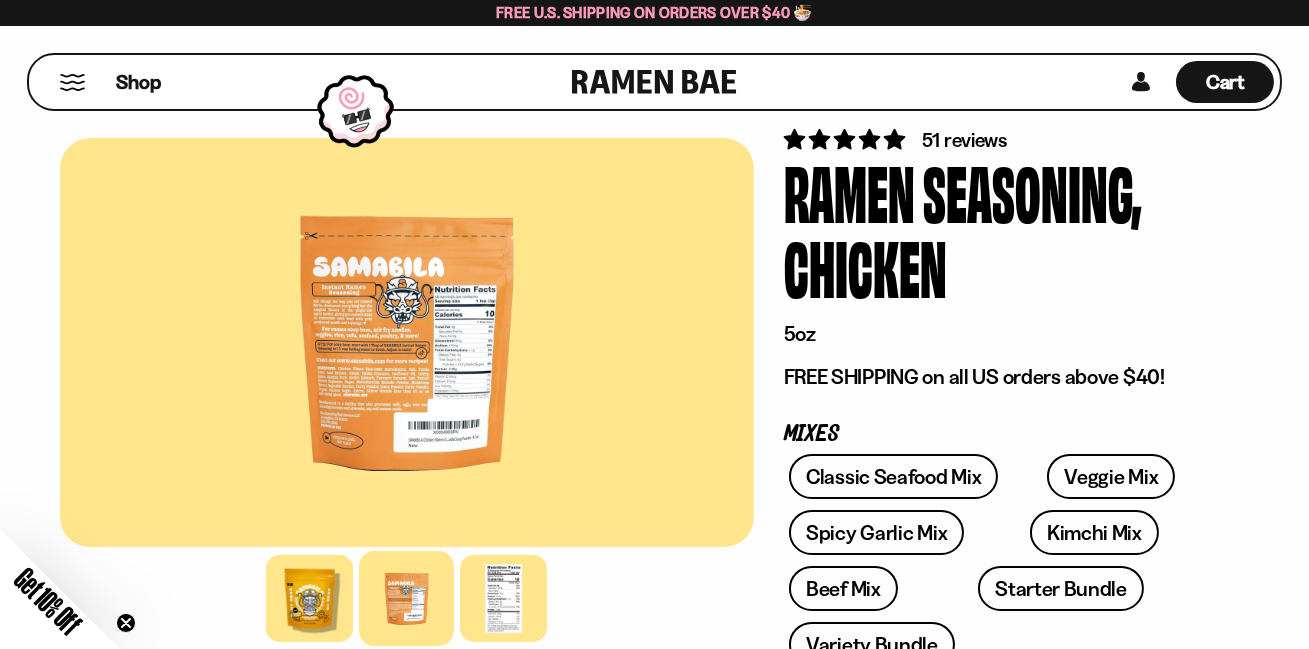 scroll, scrollTop: 0, scrollLeft: 0, axis: both 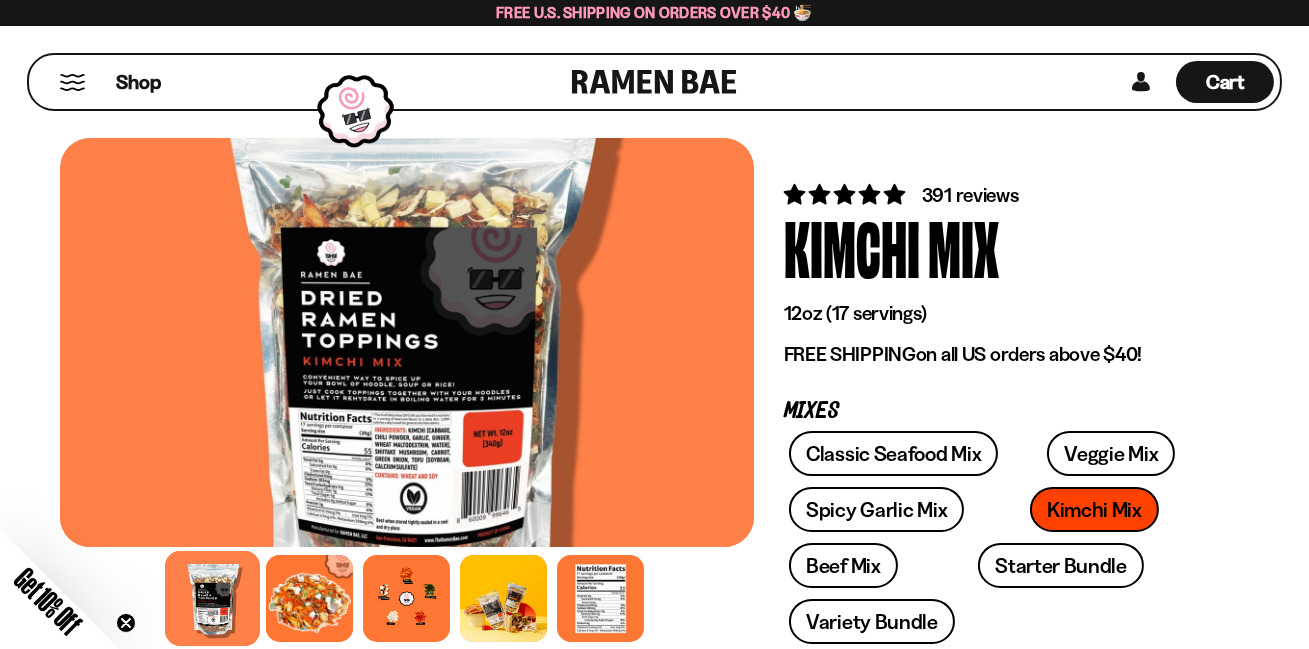 click at bounding box center [407, 342] 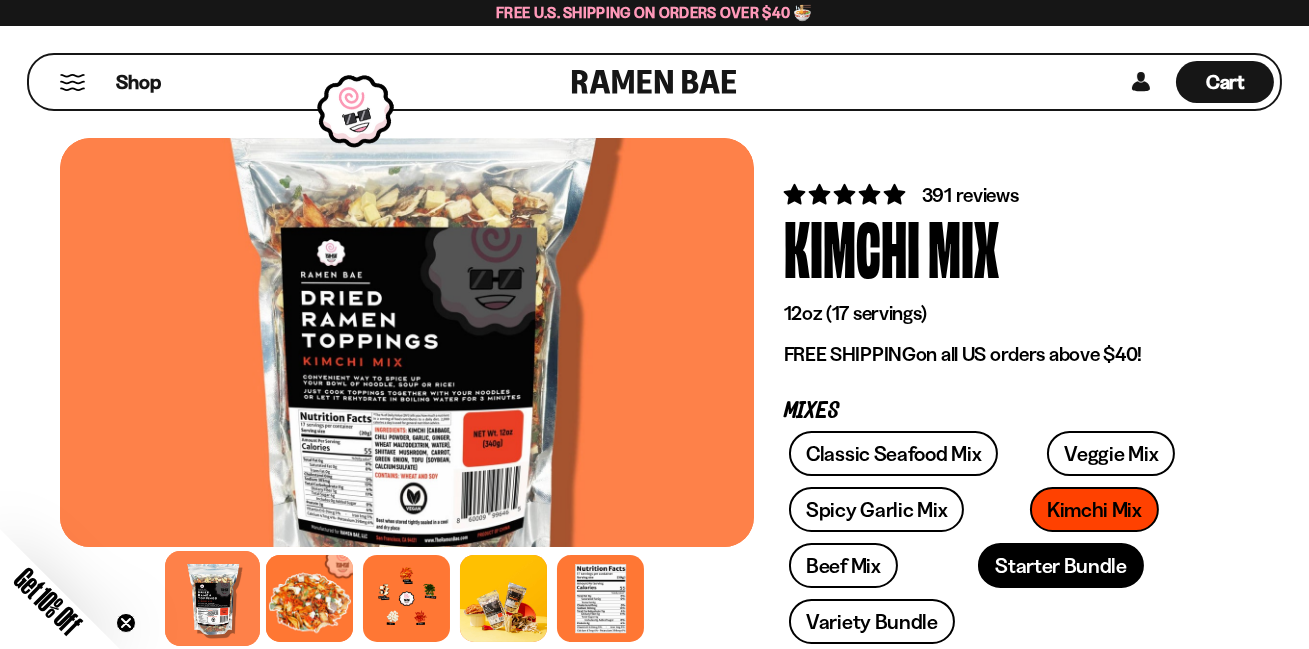 click on "Starter Bundle" at bounding box center [1061, 565] 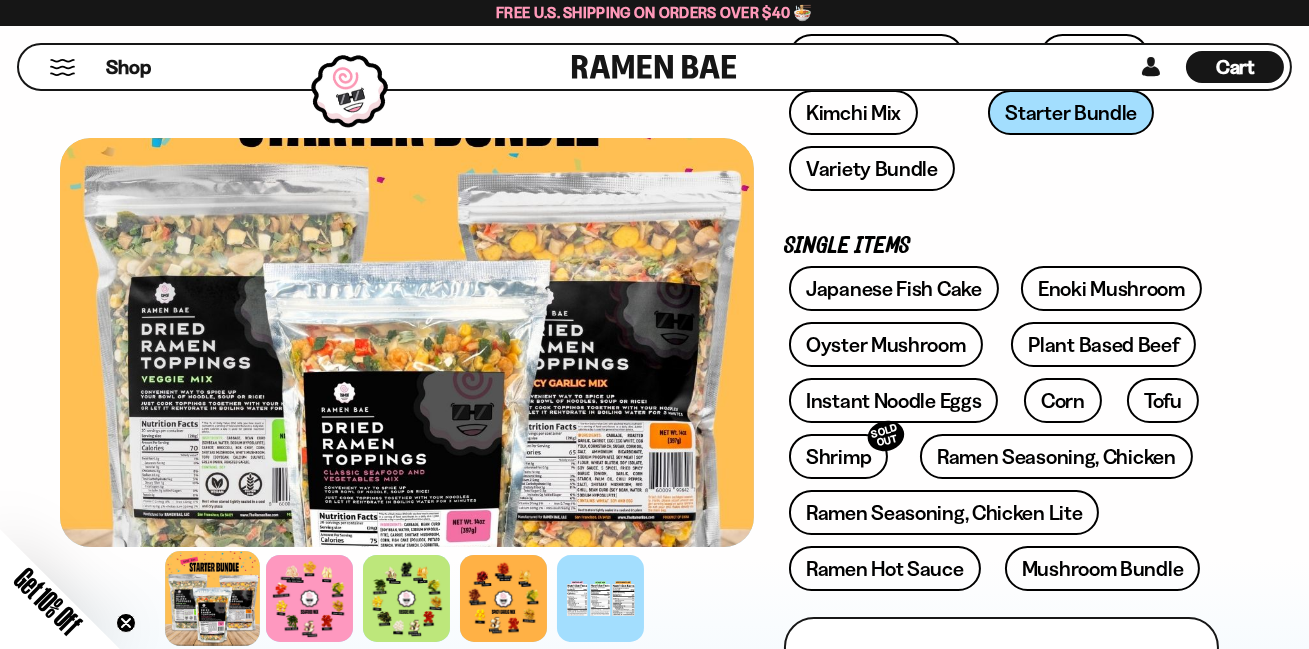 scroll, scrollTop: 448, scrollLeft: 0, axis: vertical 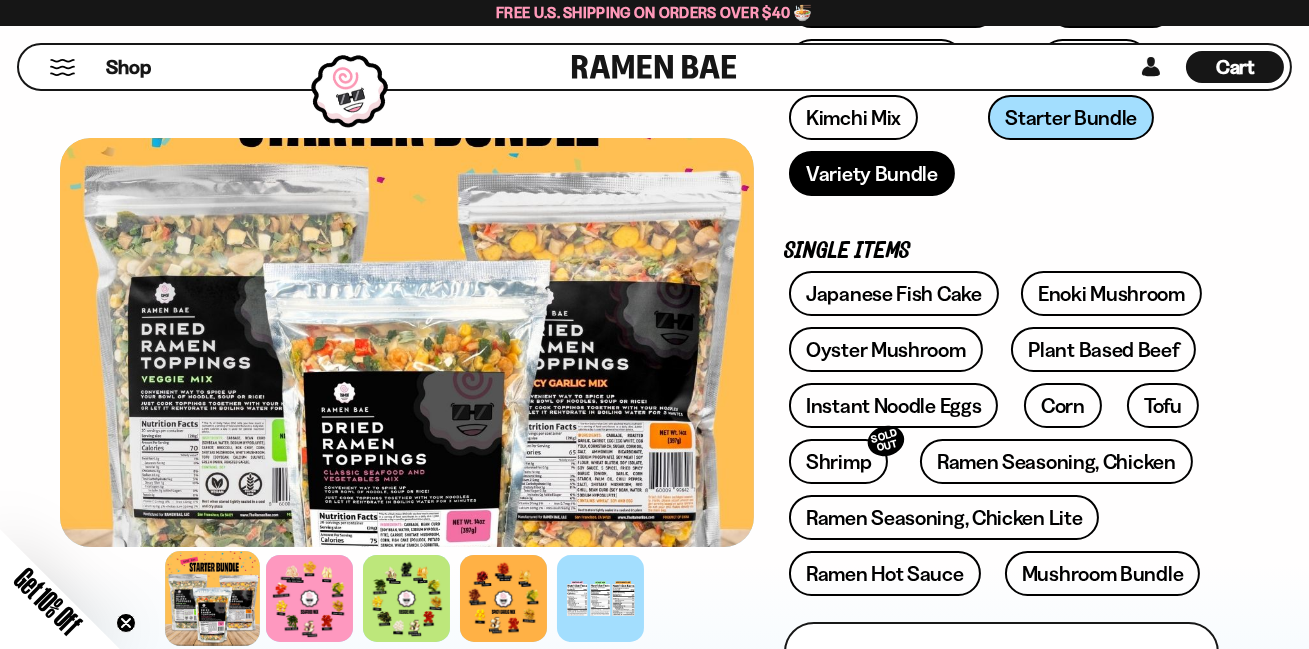 click on "Variety Bundle" at bounding box center [872, 173] 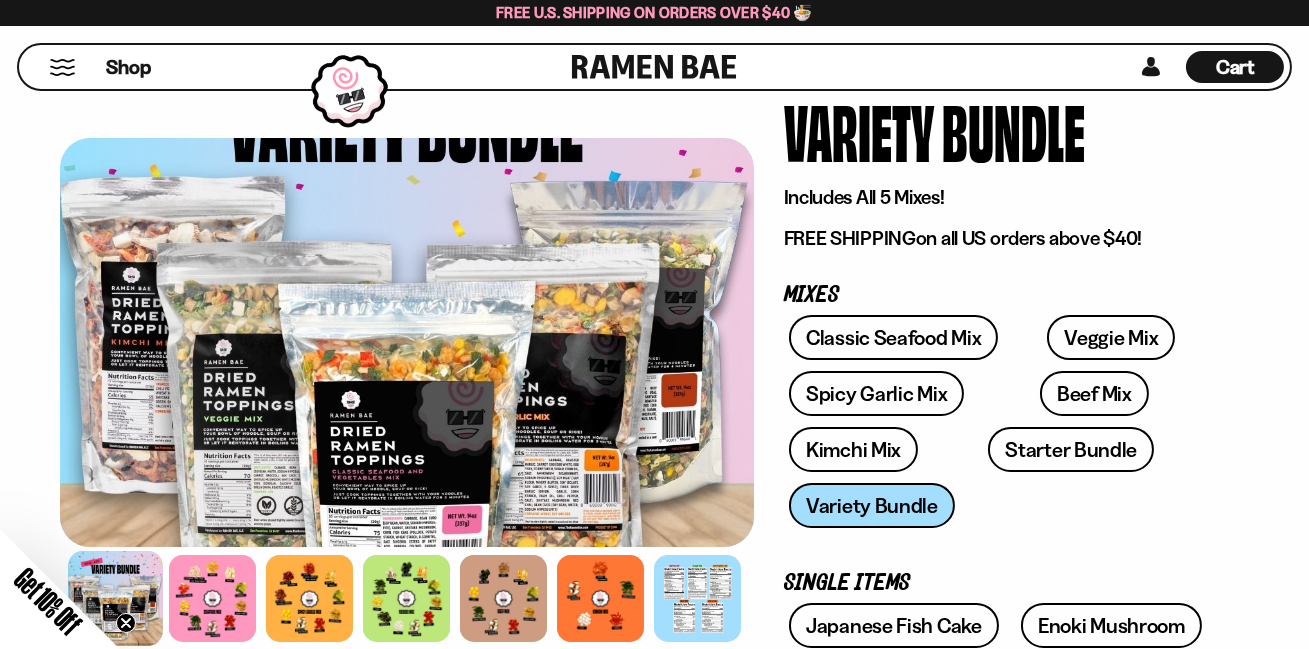 scroll, scrollTop: 0, scrollLeft: 0, axis: both 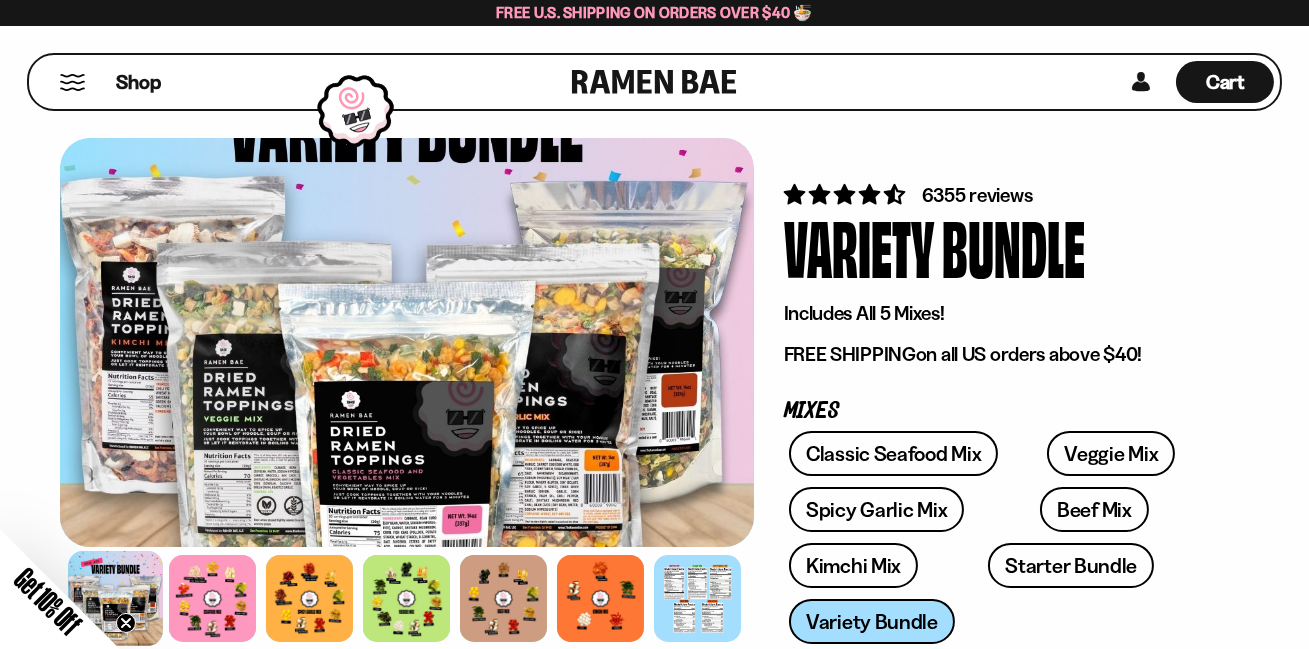 click on "6355 reviews" at bounding box center (977, 195) 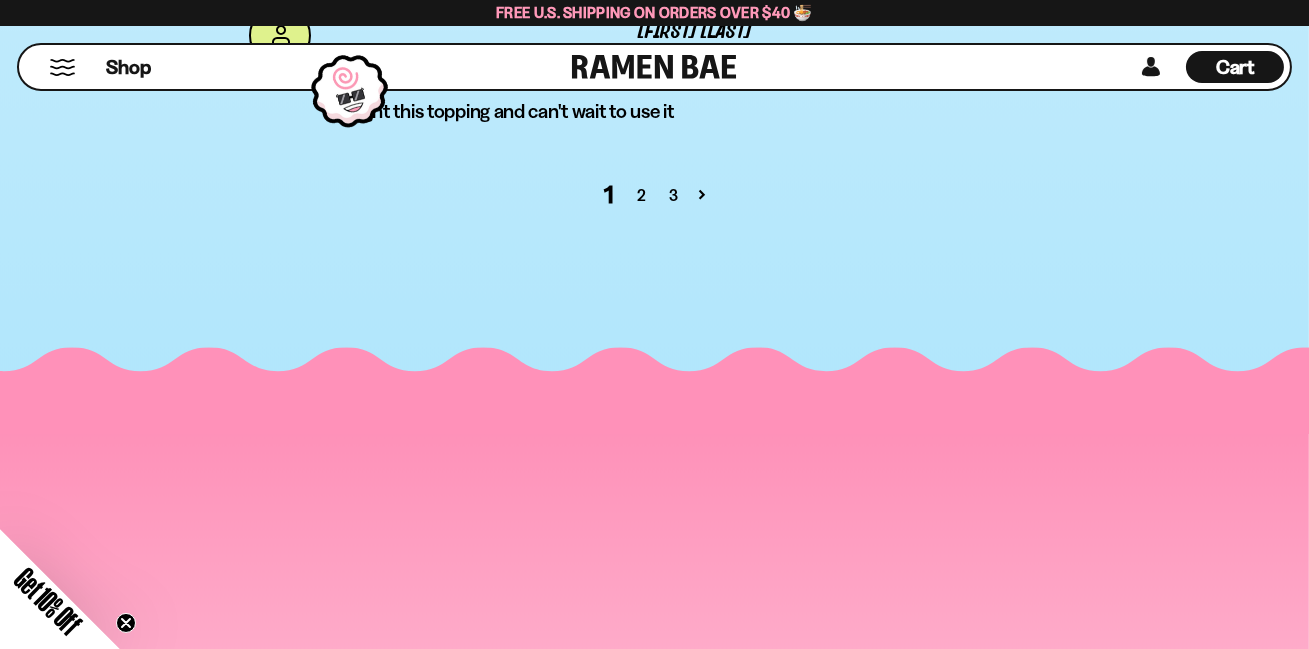 scroll, scrollTop: 7797, scrollLeft: 0, axis: vertical 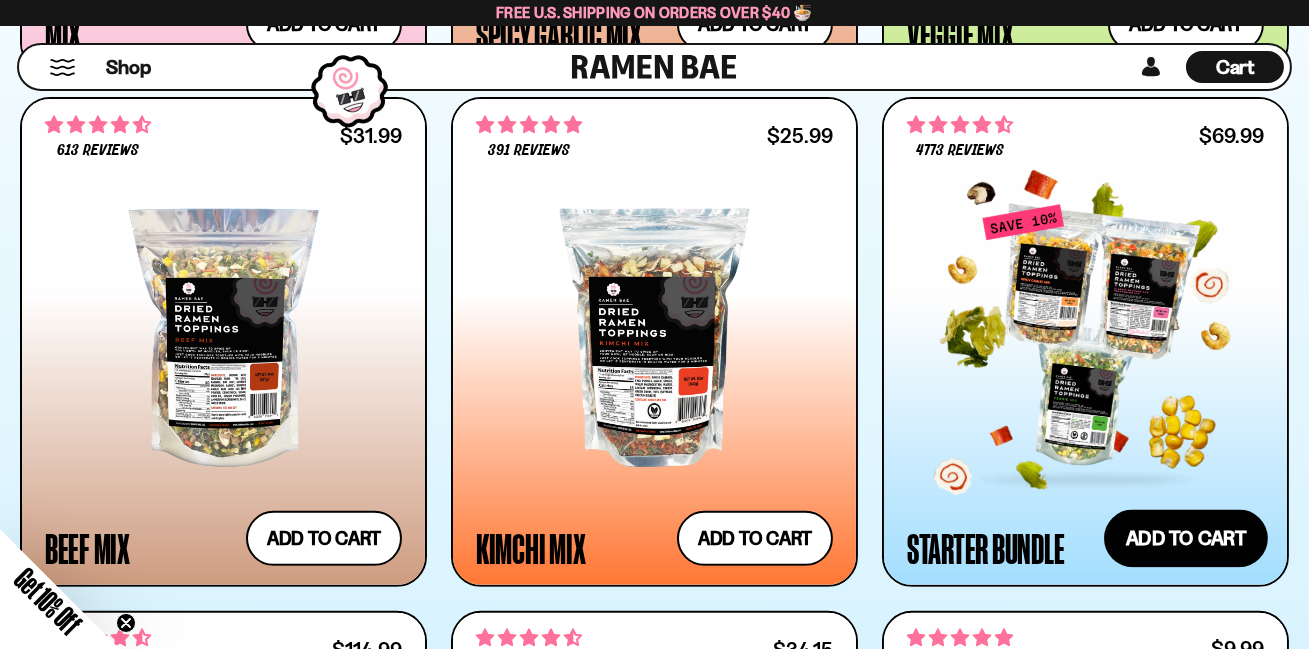 click on "Add to cart
Add
—
Regular price
$69.99
Regular price
$77.97 USD
Sale price
$69.99
Unit price
/
per" at bounding box center (1186, 538) 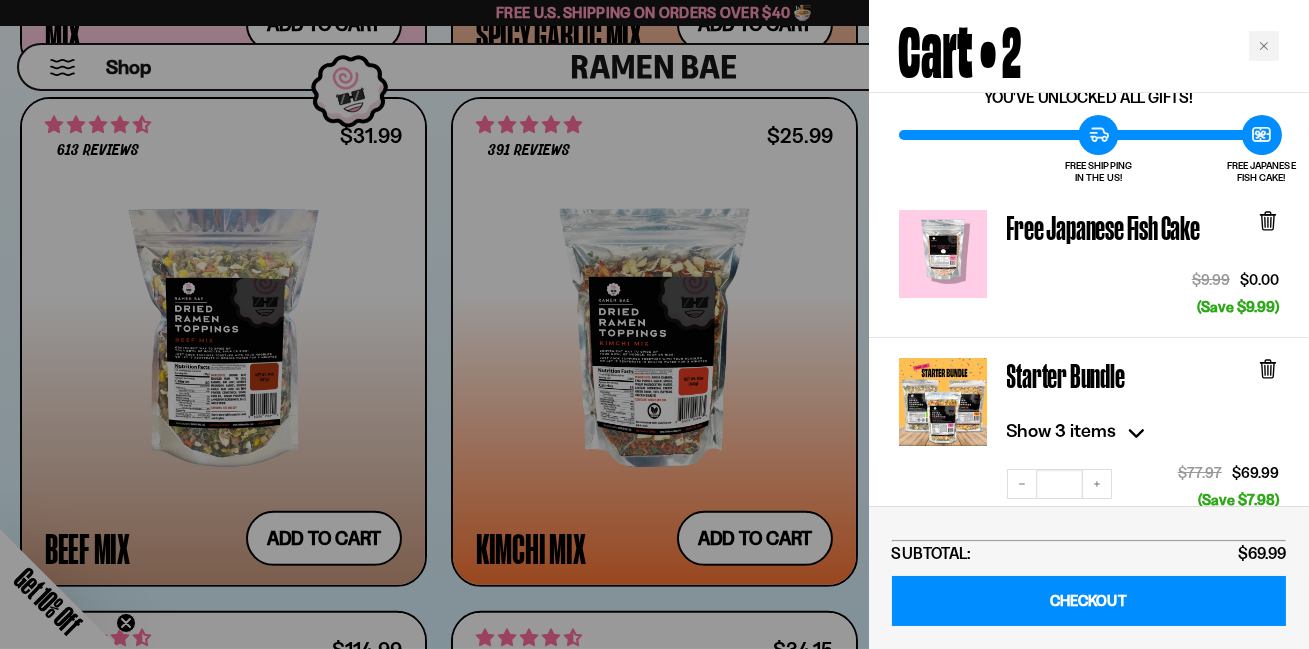 scroll, scrollTop: 92, scrollLeft: 0, axis: vertical 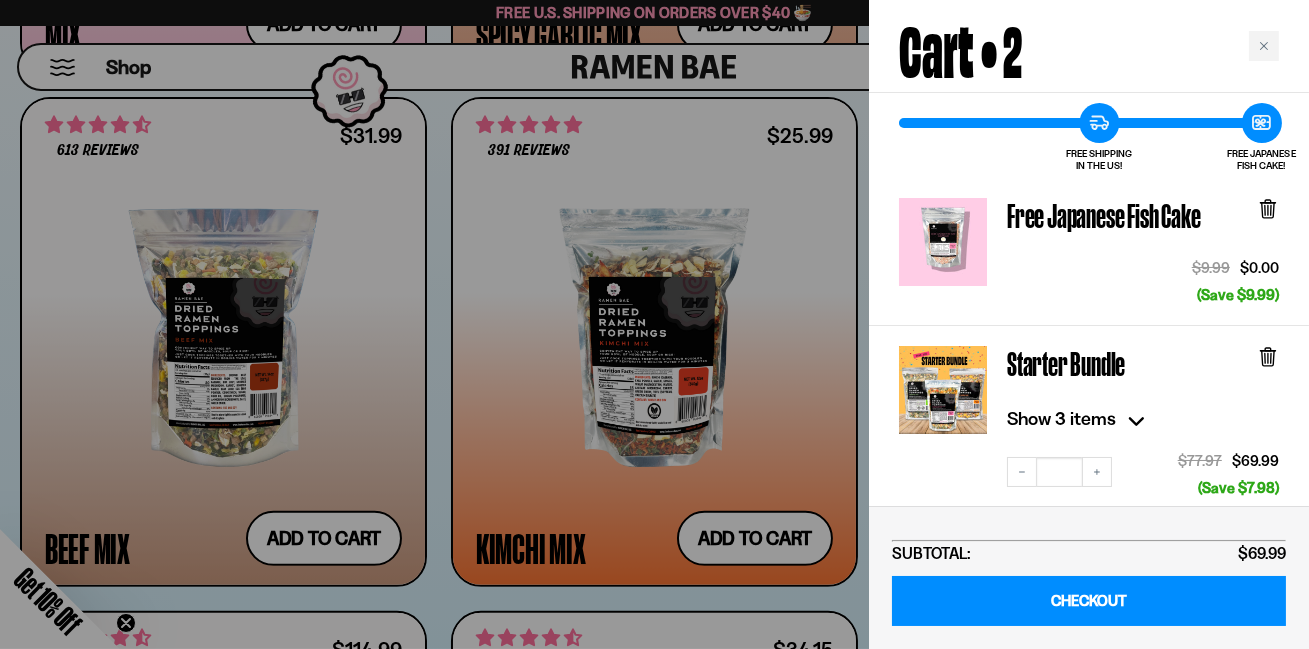 click on "Show 3 items" at bounding box center [1079, 420] 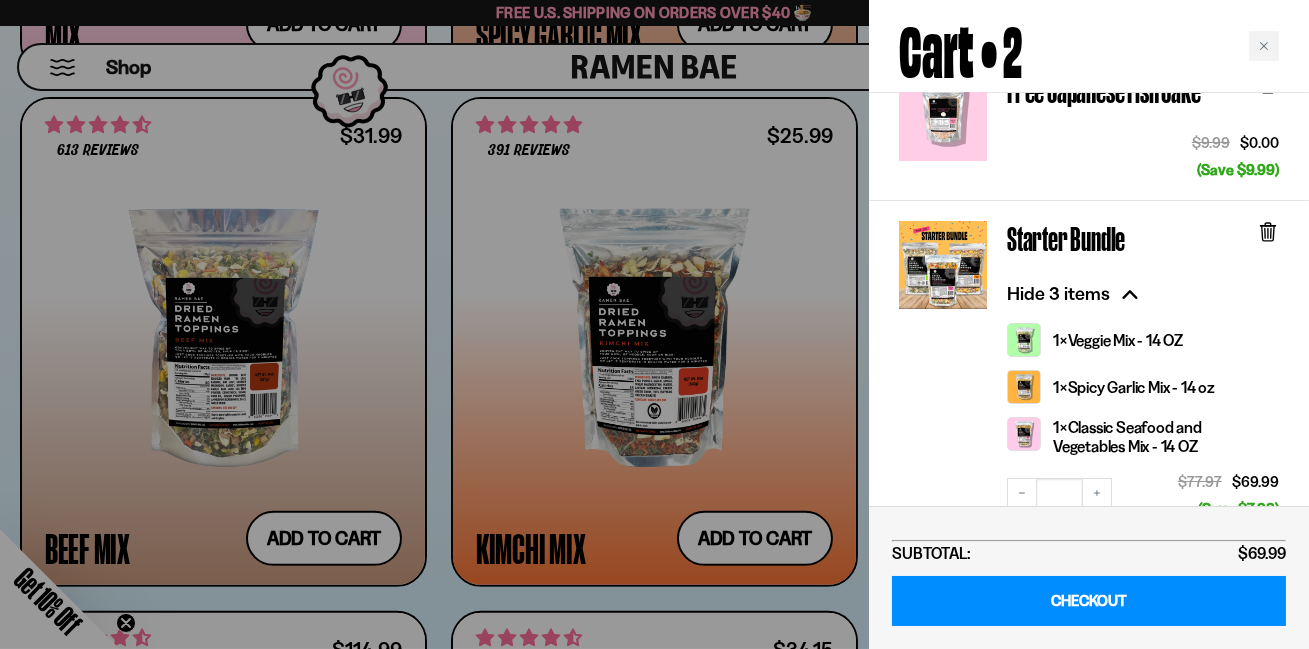 scroll, scrollTop: 220, scrollLeft: 0, axis: vertical 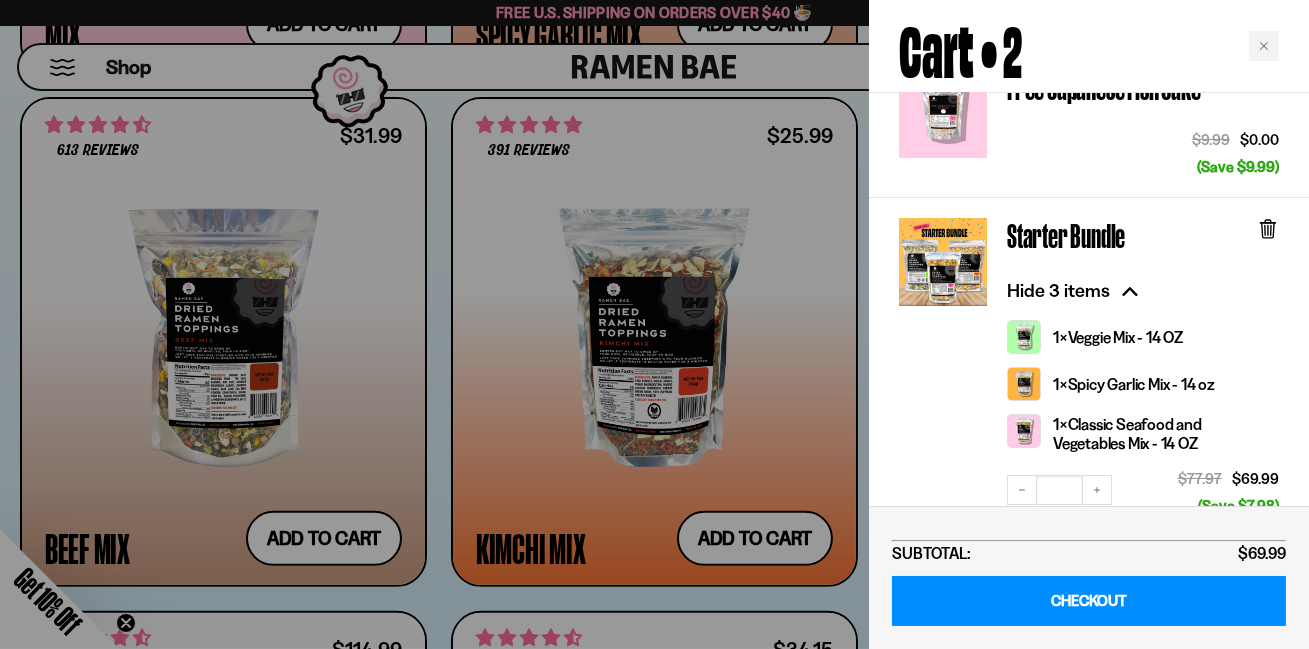 click at bounding box center (654, 324) 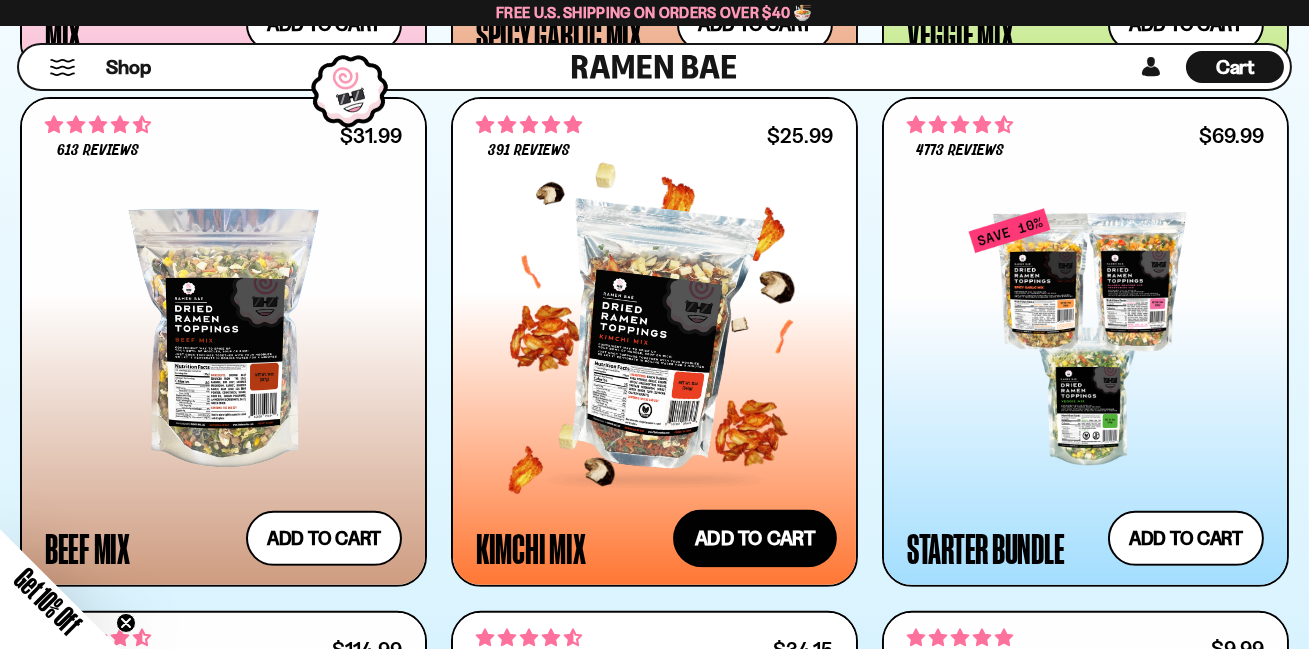 click on "Add to cart
Add
—
Regular price
$25.99
Regular price
Sale price
$25.99
Unit price
/
per" at bounding box center [755, 538] 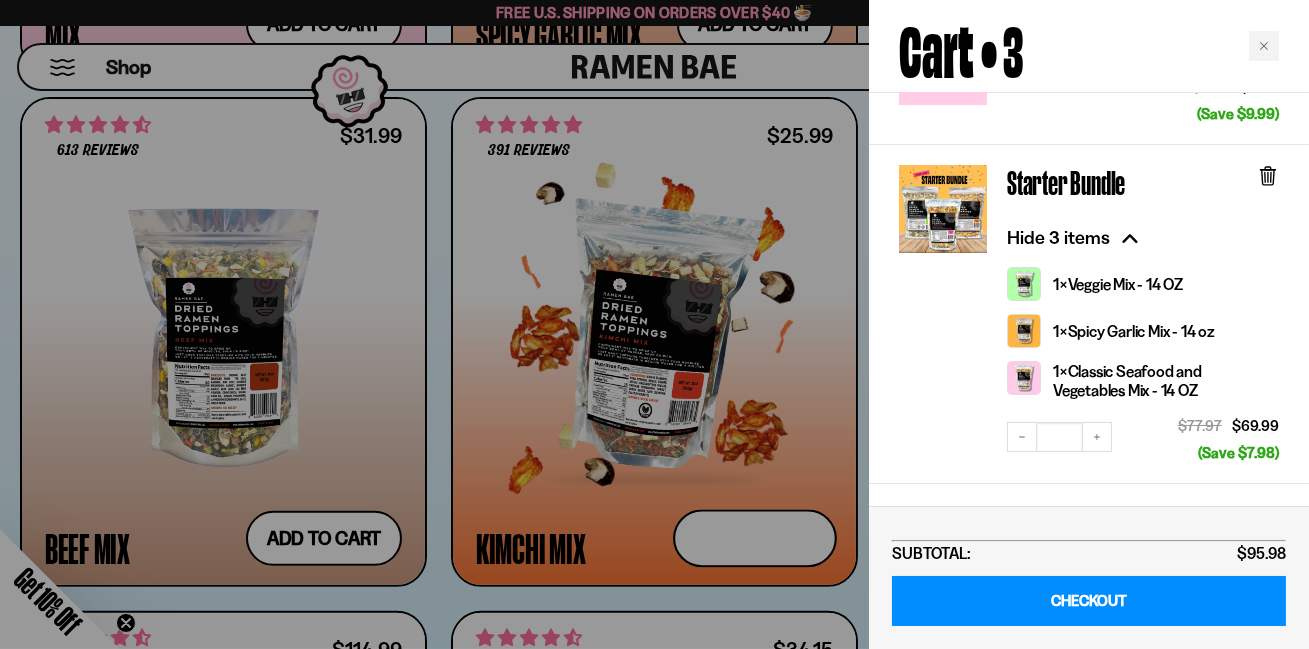 scroll, scrollTop: 407, scrollLeft: 0, axis: vertical 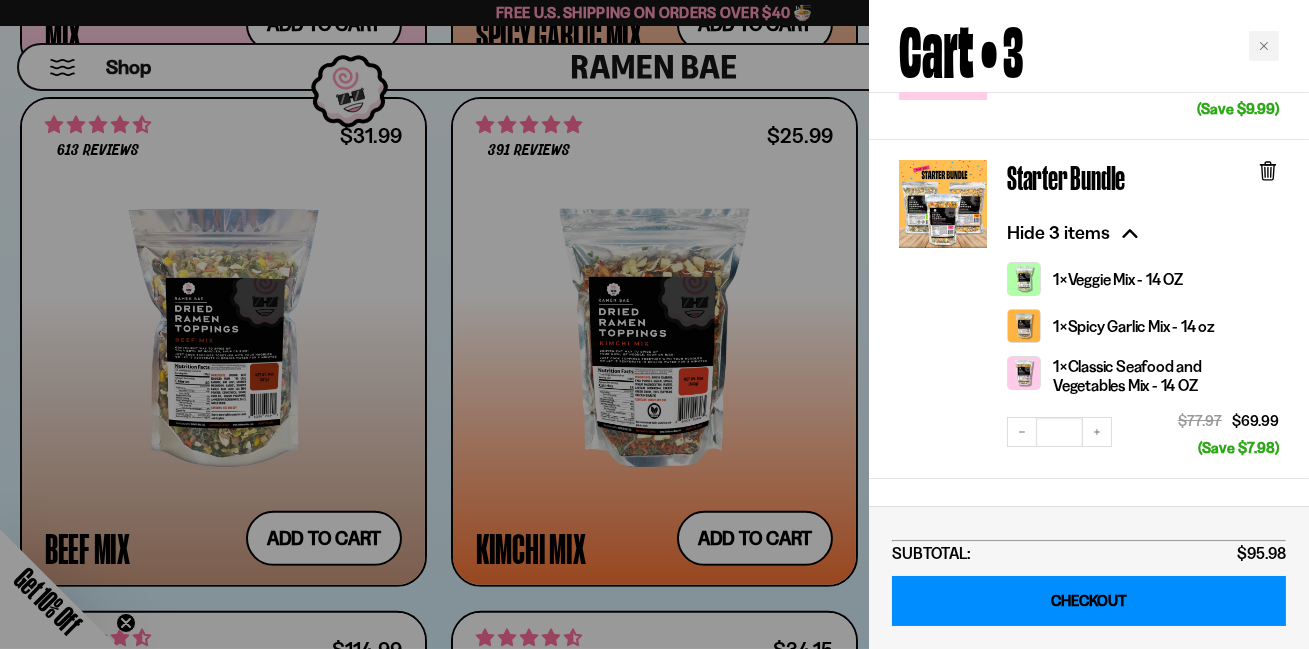 click on "CHECKOUT" at bounding box center (1089, 601) 